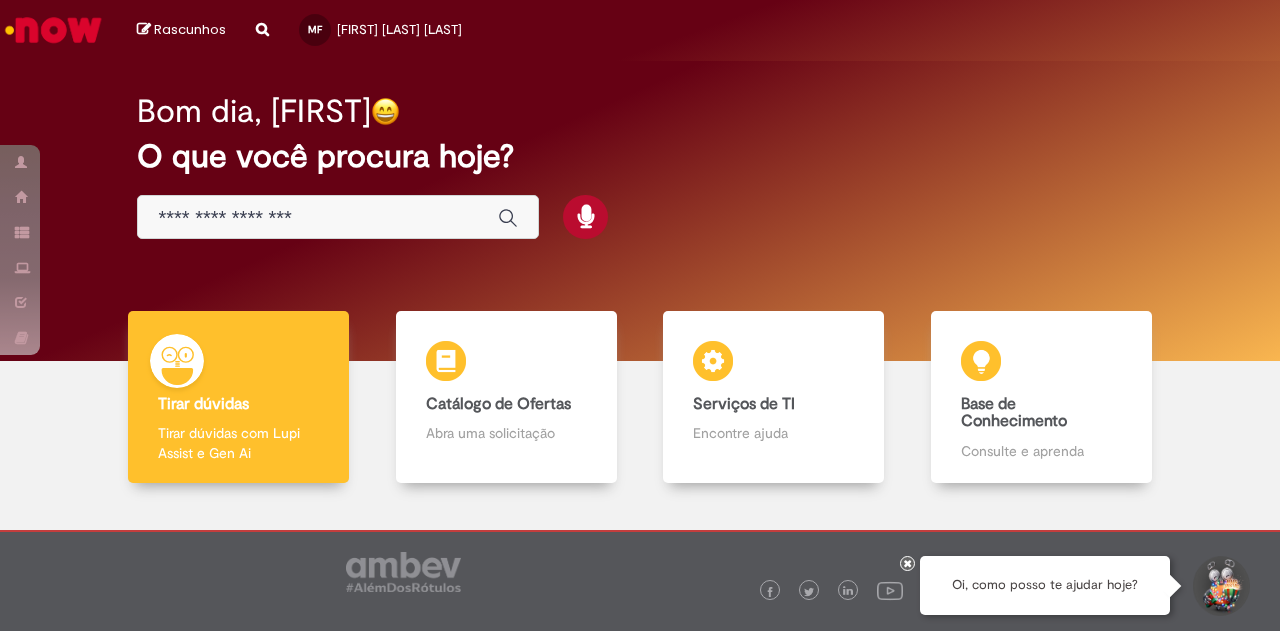 scroll, scrollTop: 0, scrollLeft: 0, axis: both 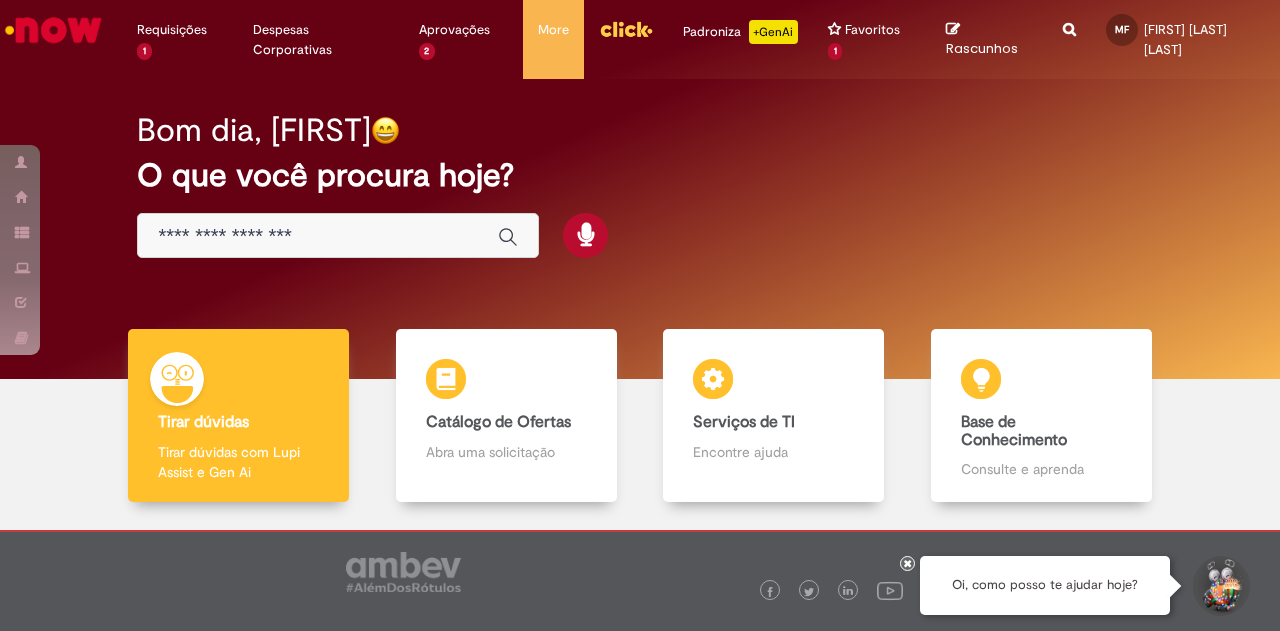 click on "Bom dia, [FIRST]
O que você procura hoje?" at bounding box center [639, 185] 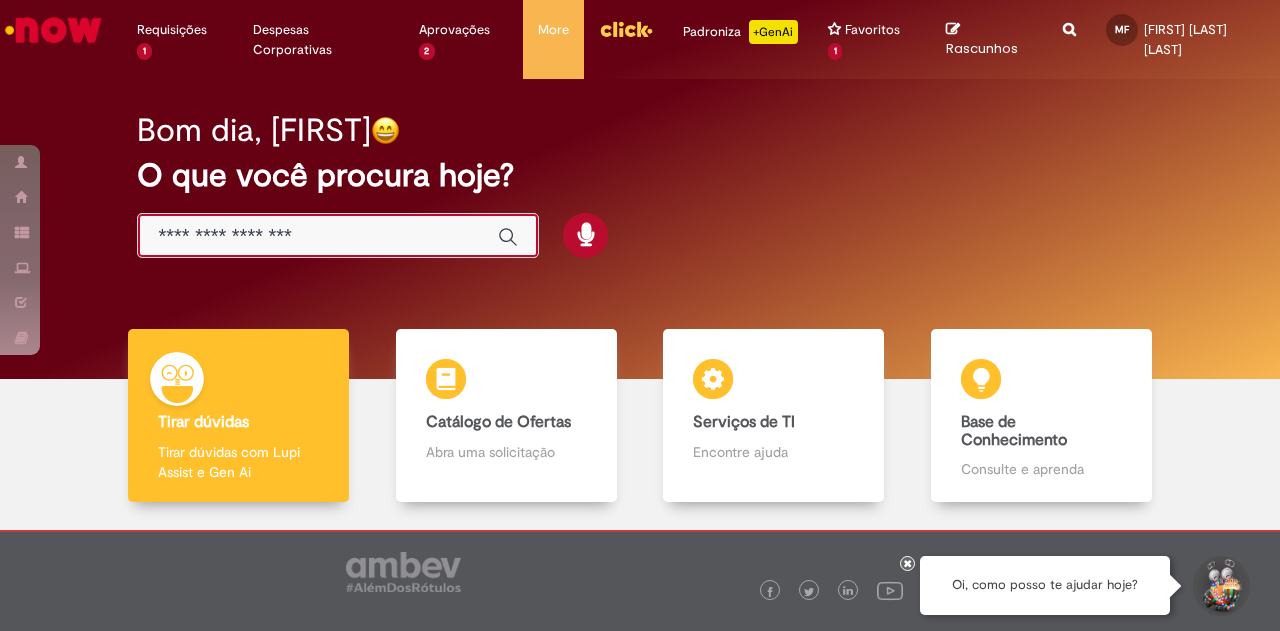 click at bounding box center (318, 236) 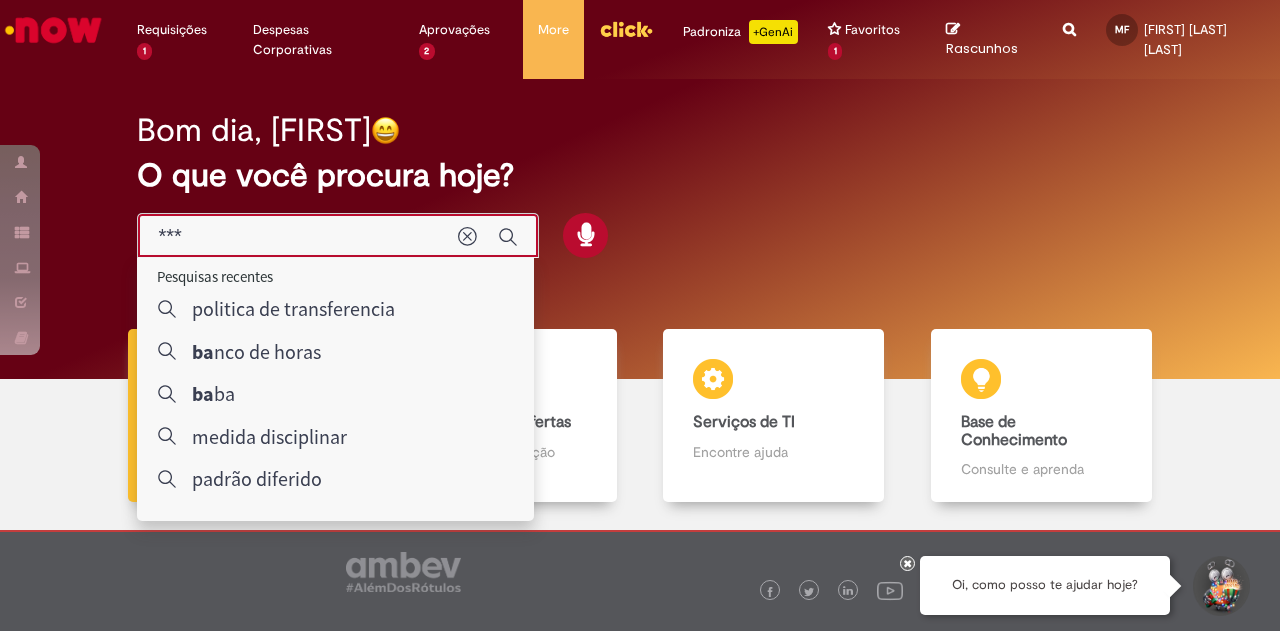 type on "****" 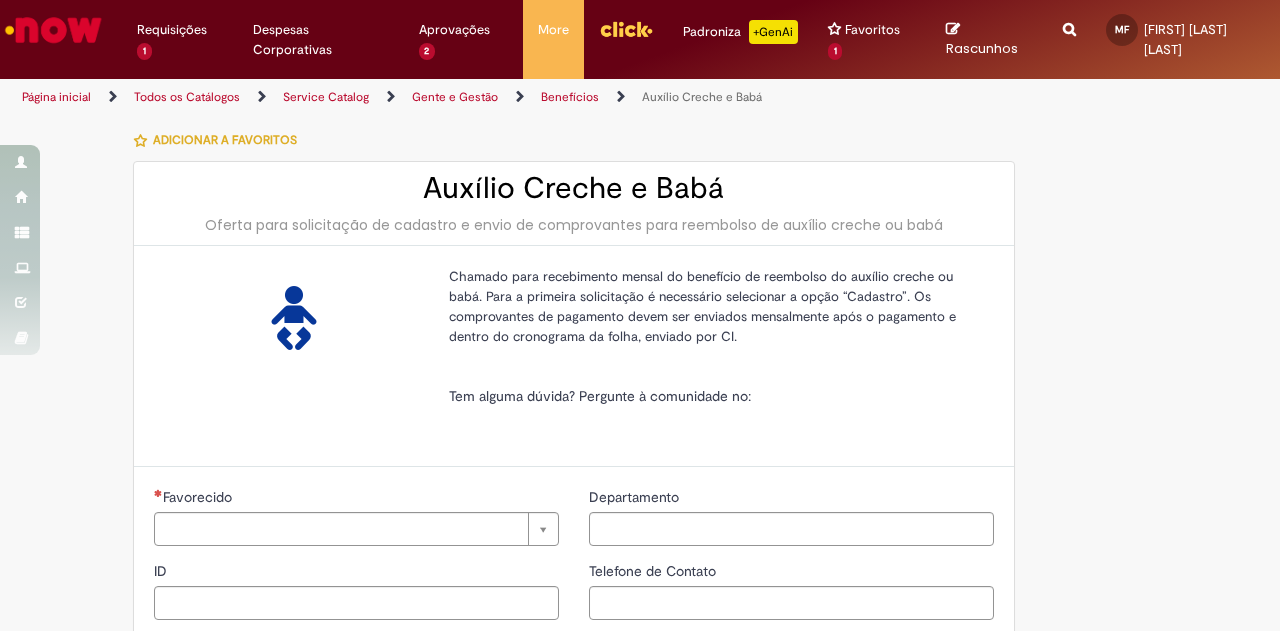 type on "********" 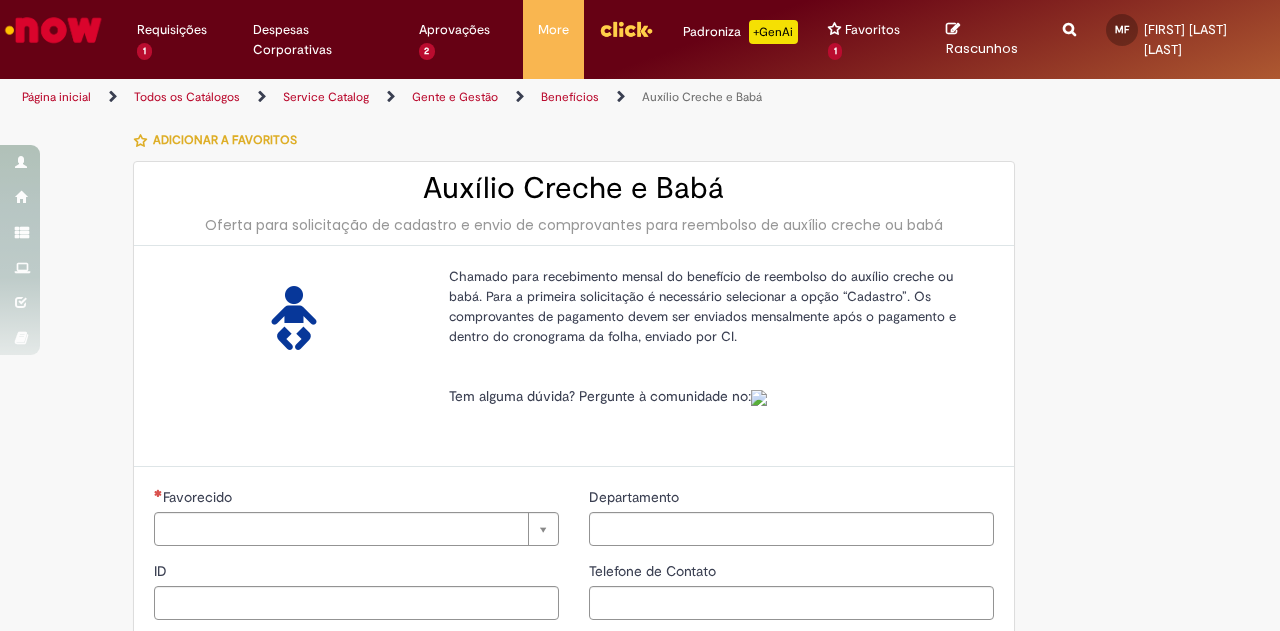 type on "**********" 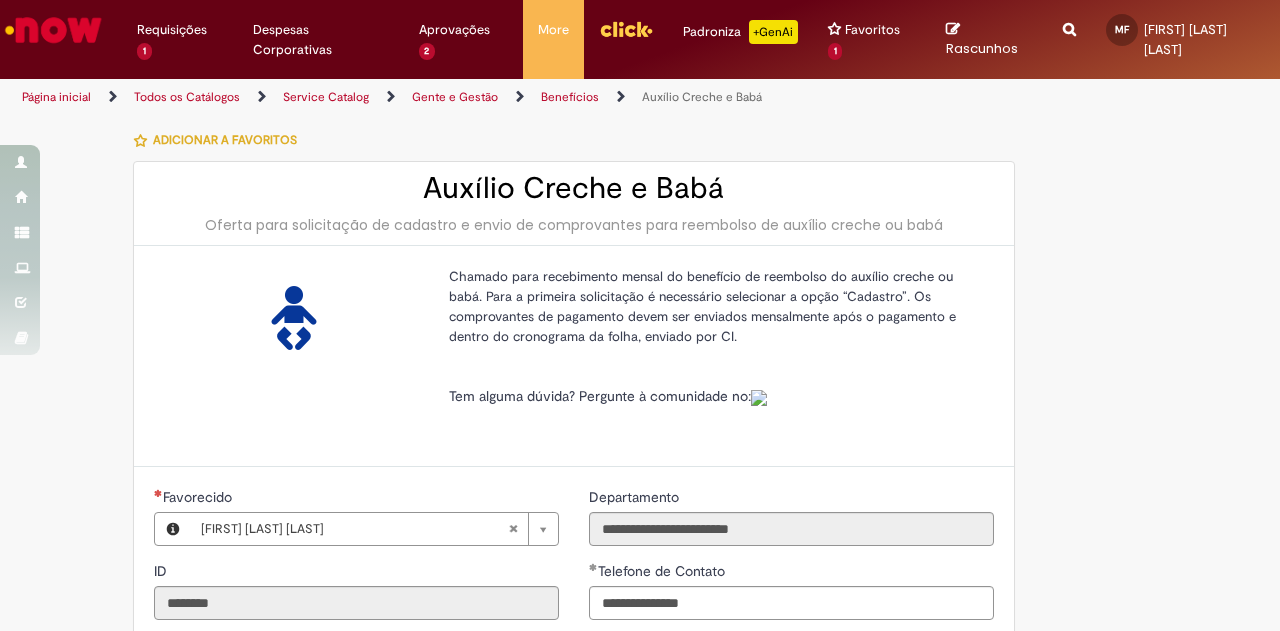 type on "**********" 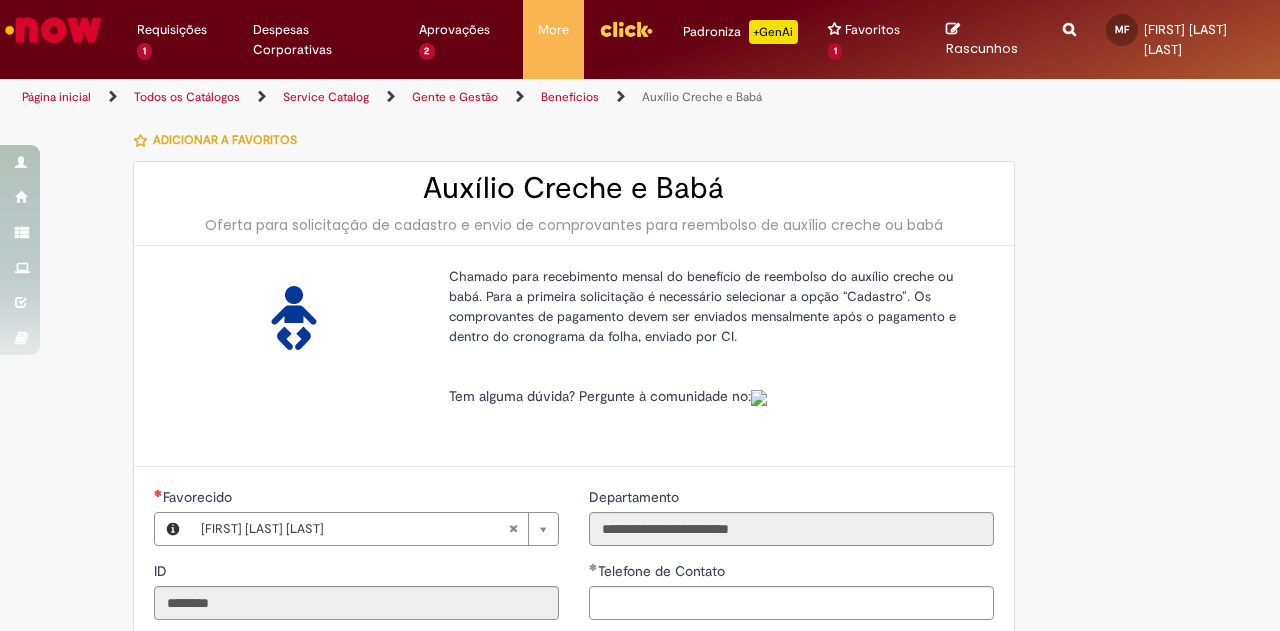 type on "**********" 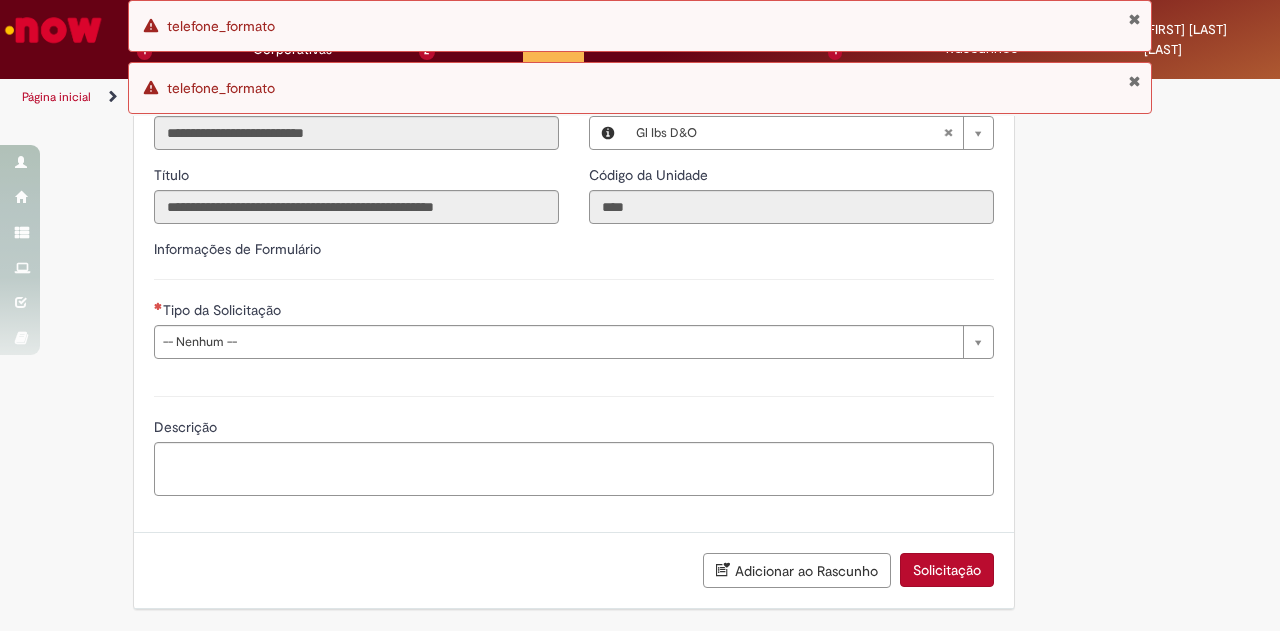 scroll, scrollTop: 562, scrollLeft: 0, axis: vertical 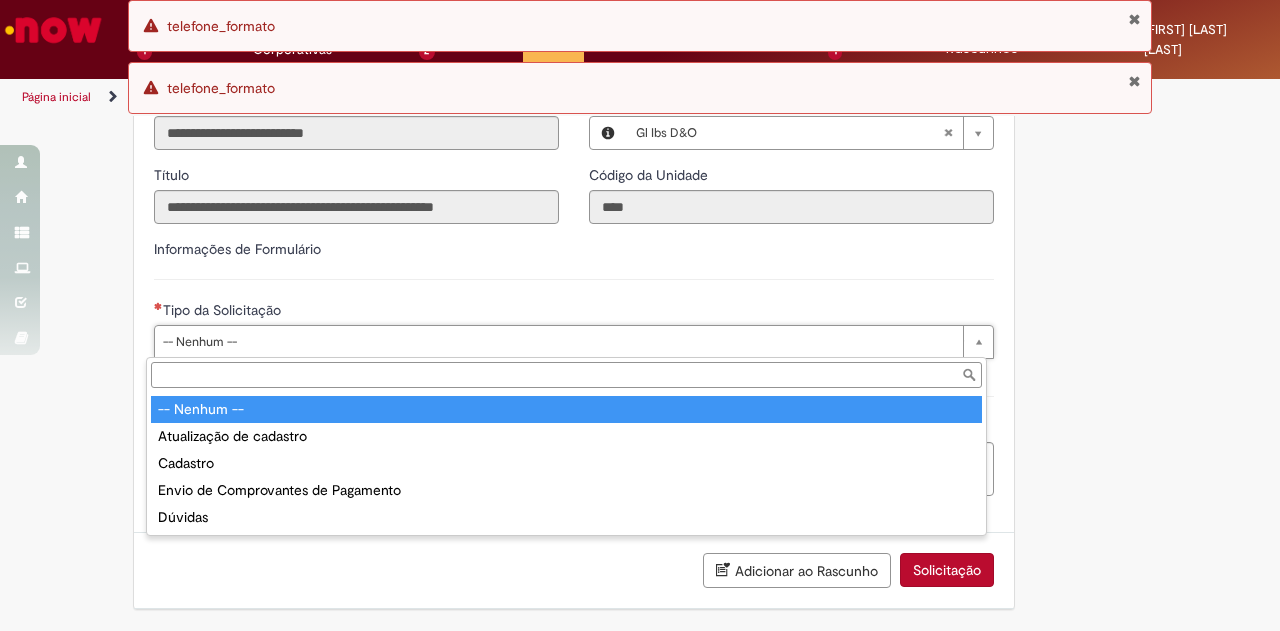 type on "**********" 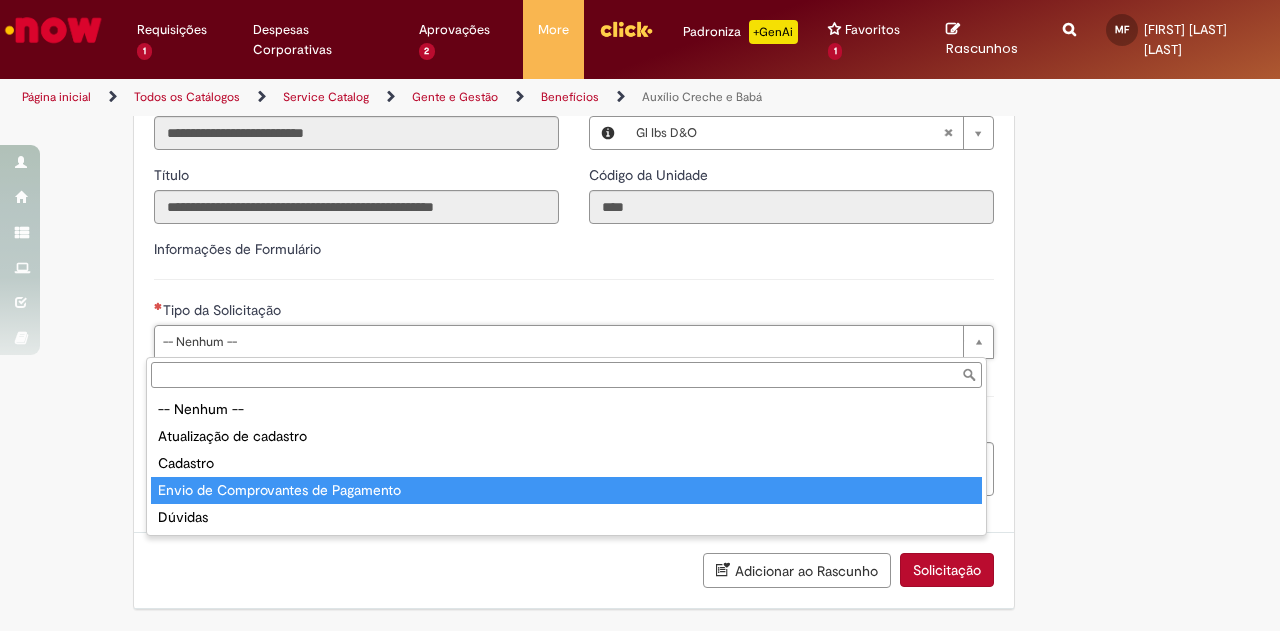 type on "**********" 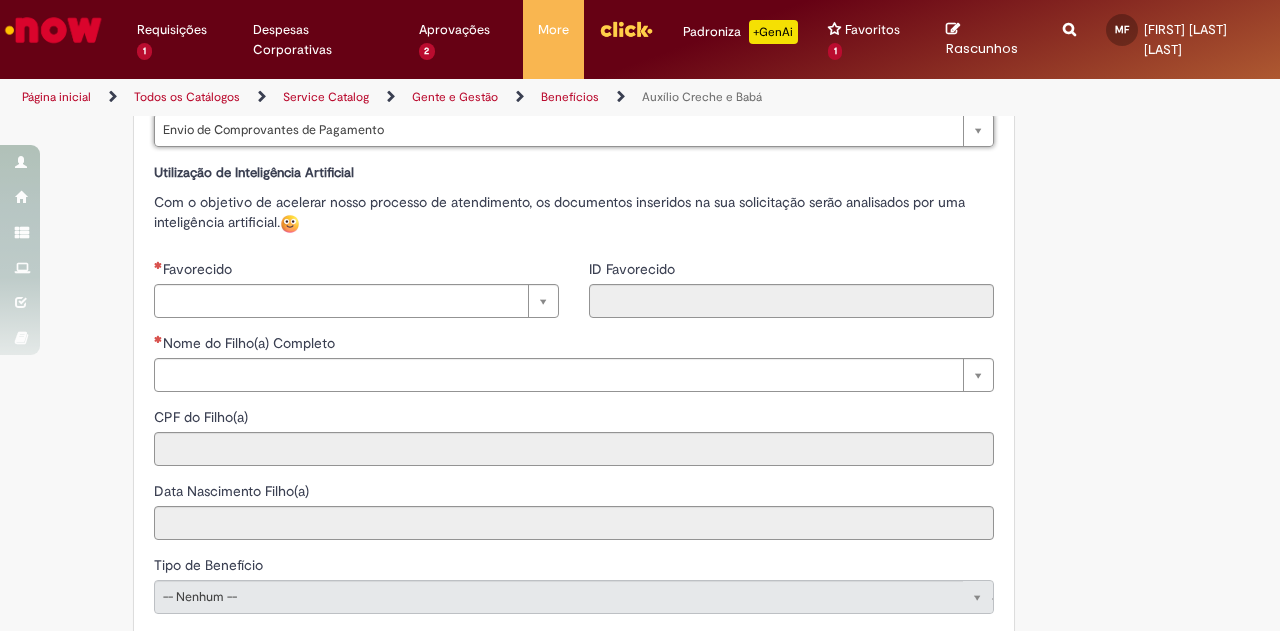 scroll, scrollTop: 762, scrollLeft: 0, axis: vertical 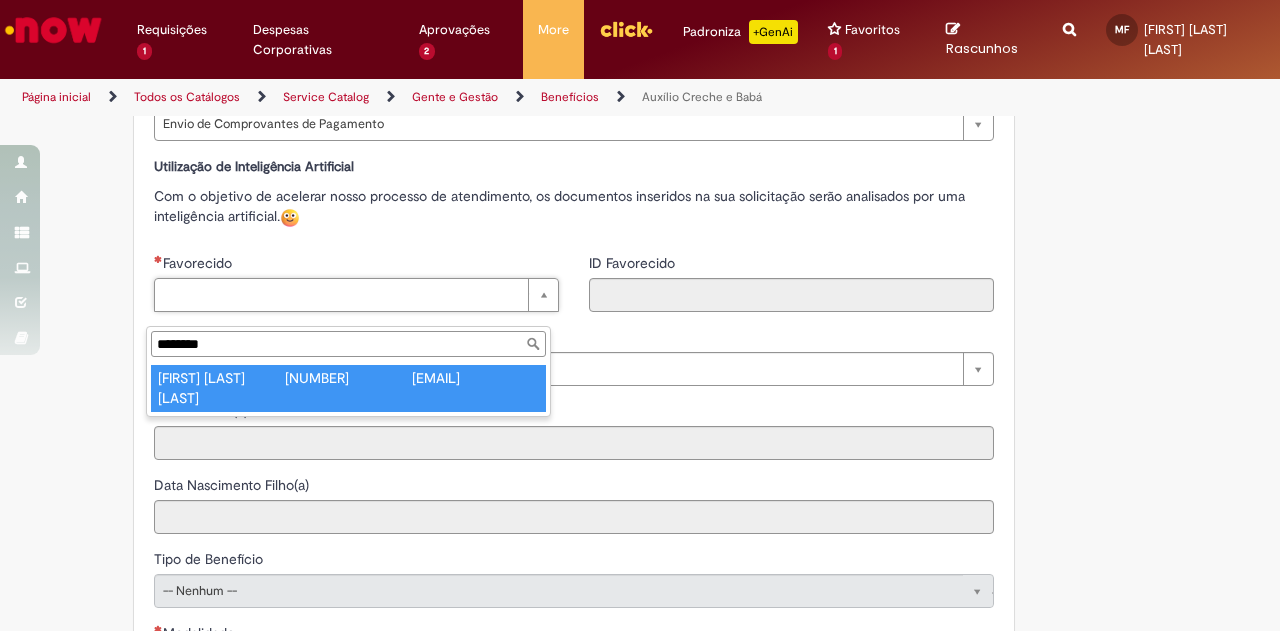 type on "********" 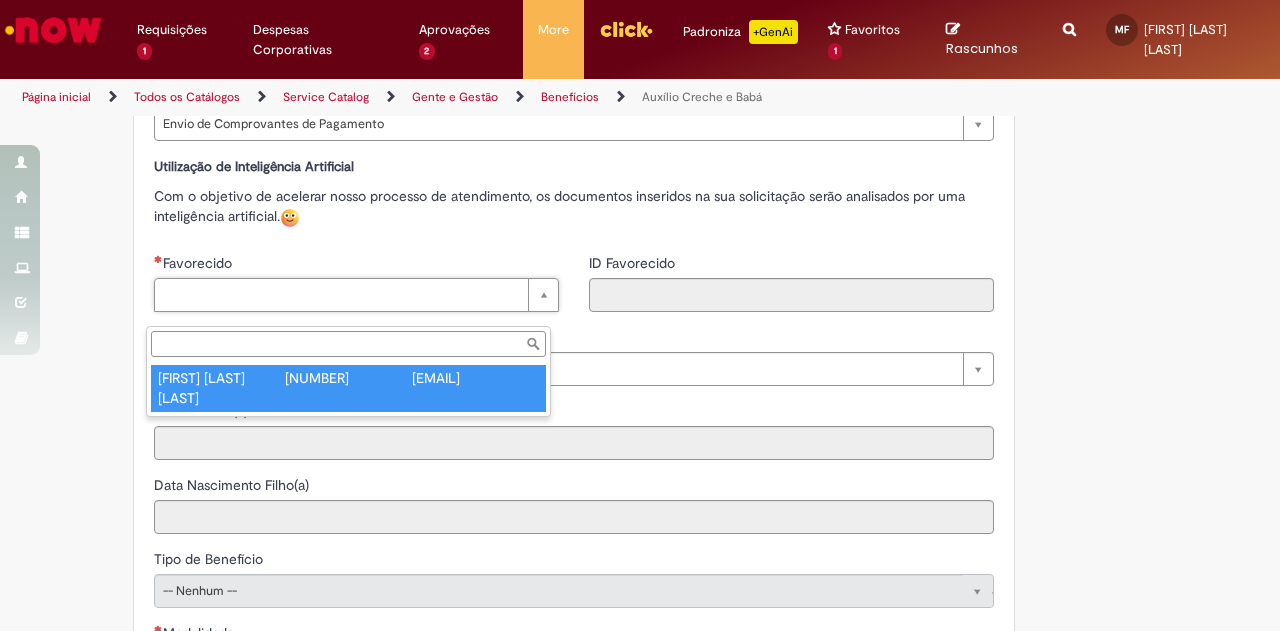 type on "********" 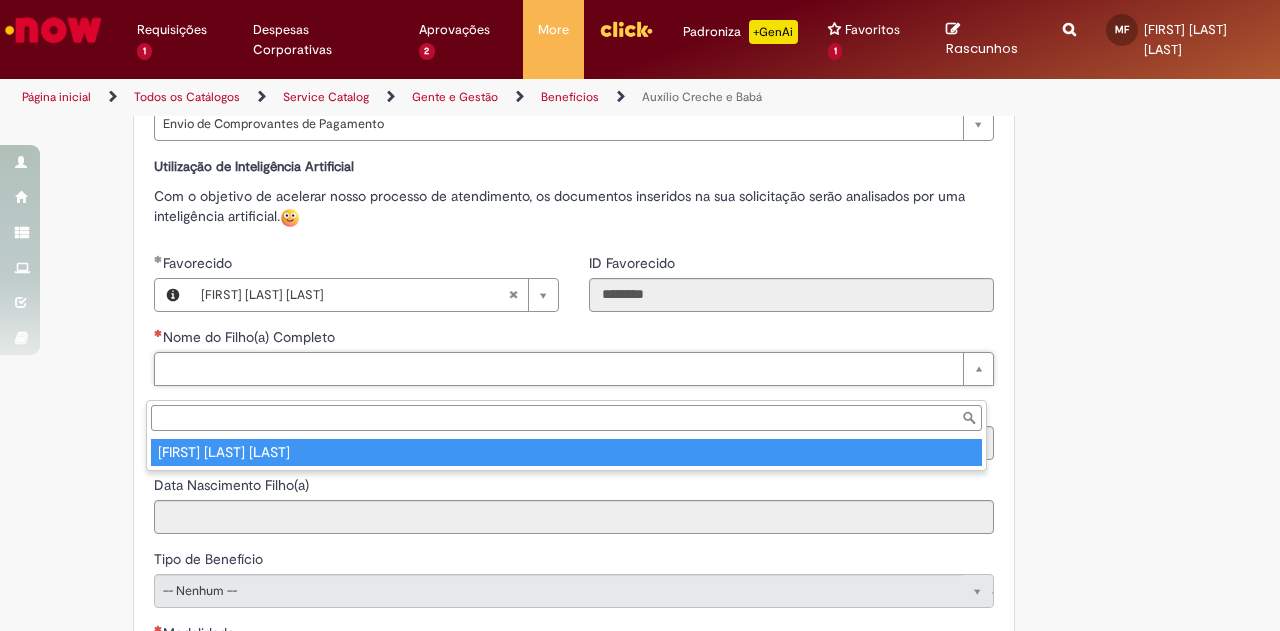 type on "**********" 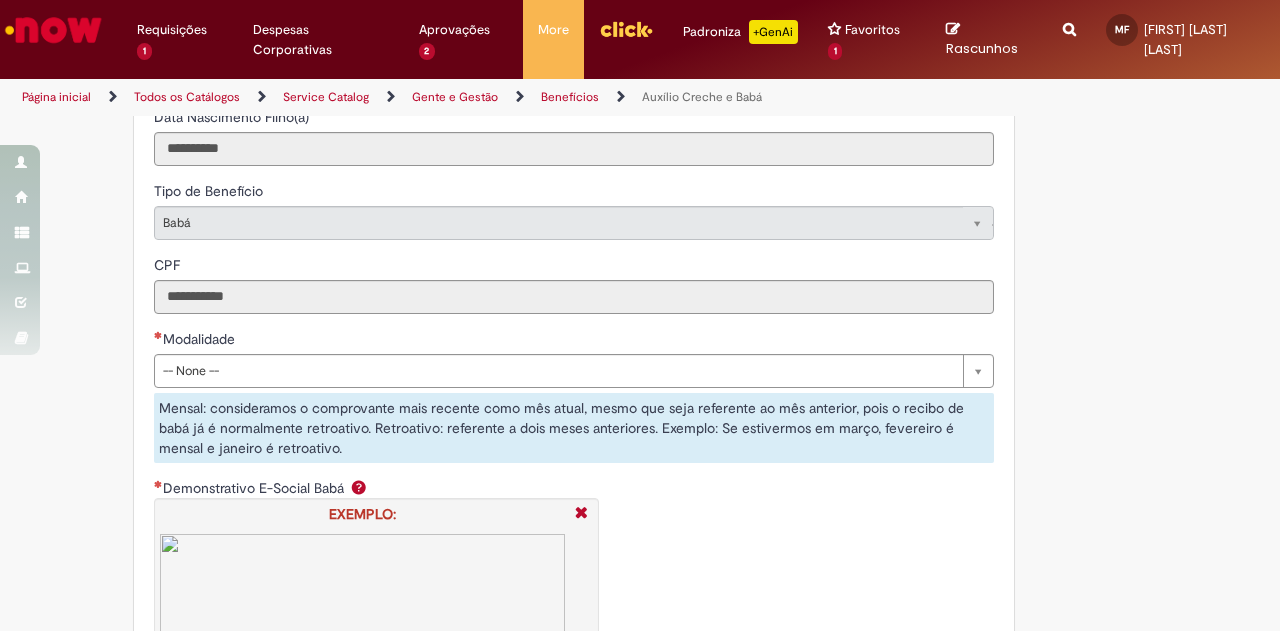 scroll, scrollTop: 1162, scrollLeft: 0, axis: vertical 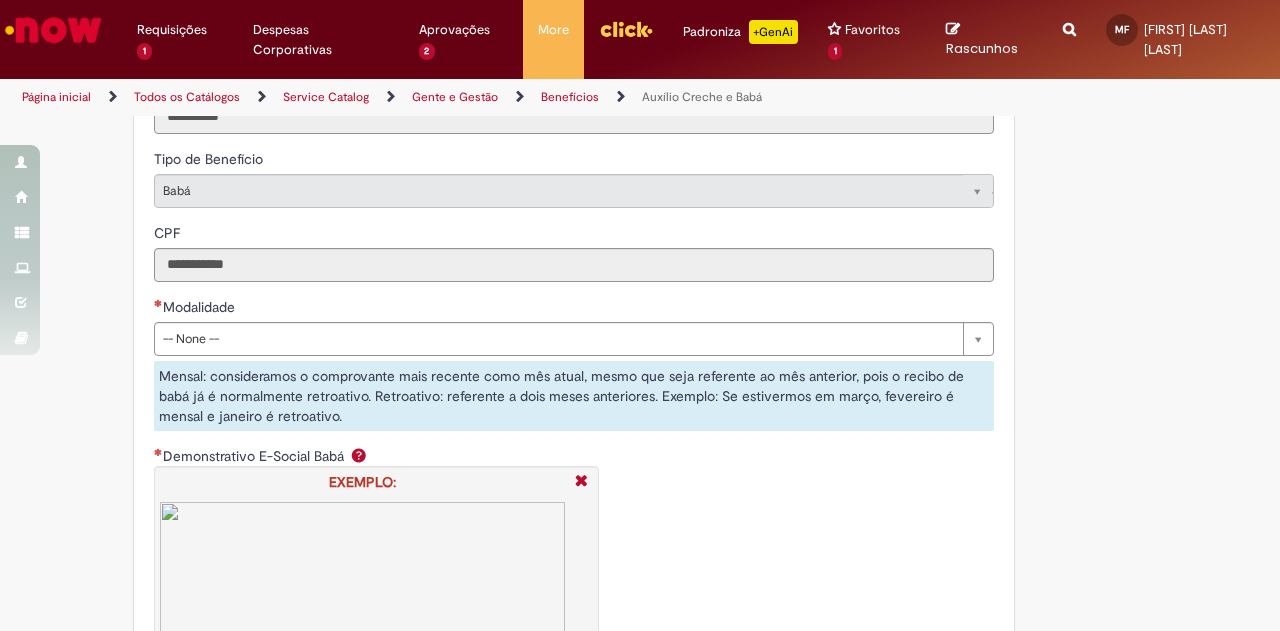 drag, startPoint x: 184, startPoint y: 35, endPoint x: 62, endPoint y: 159, distance: 173.95401 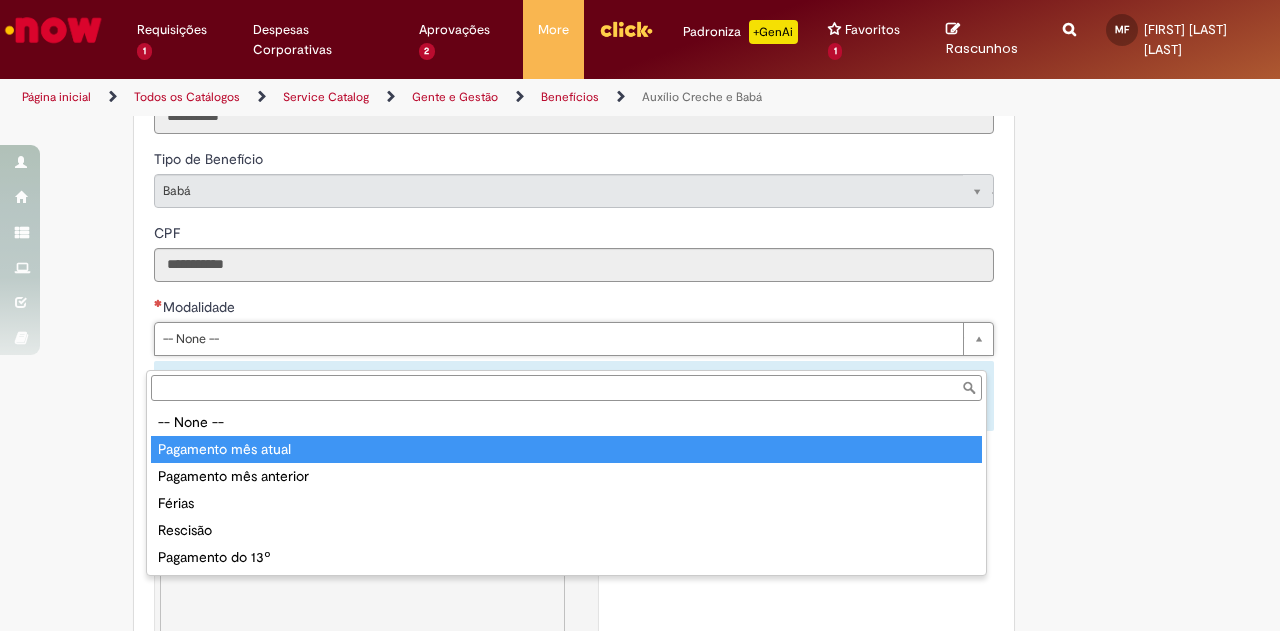 type on "**********" 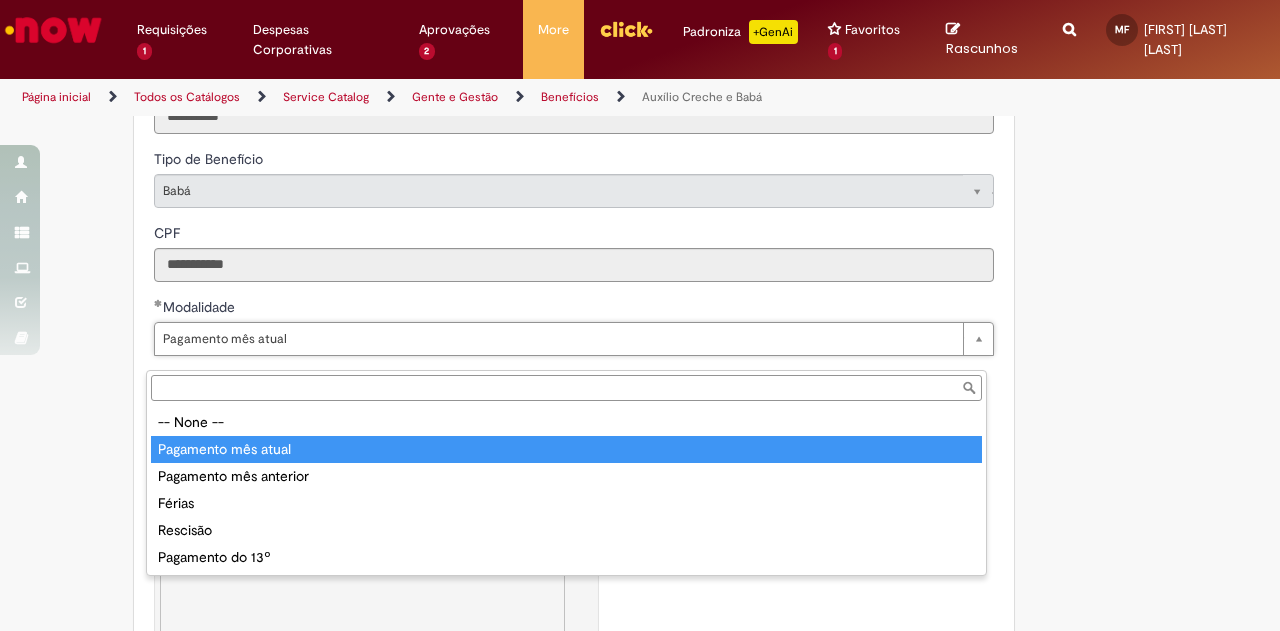 type on "**********" 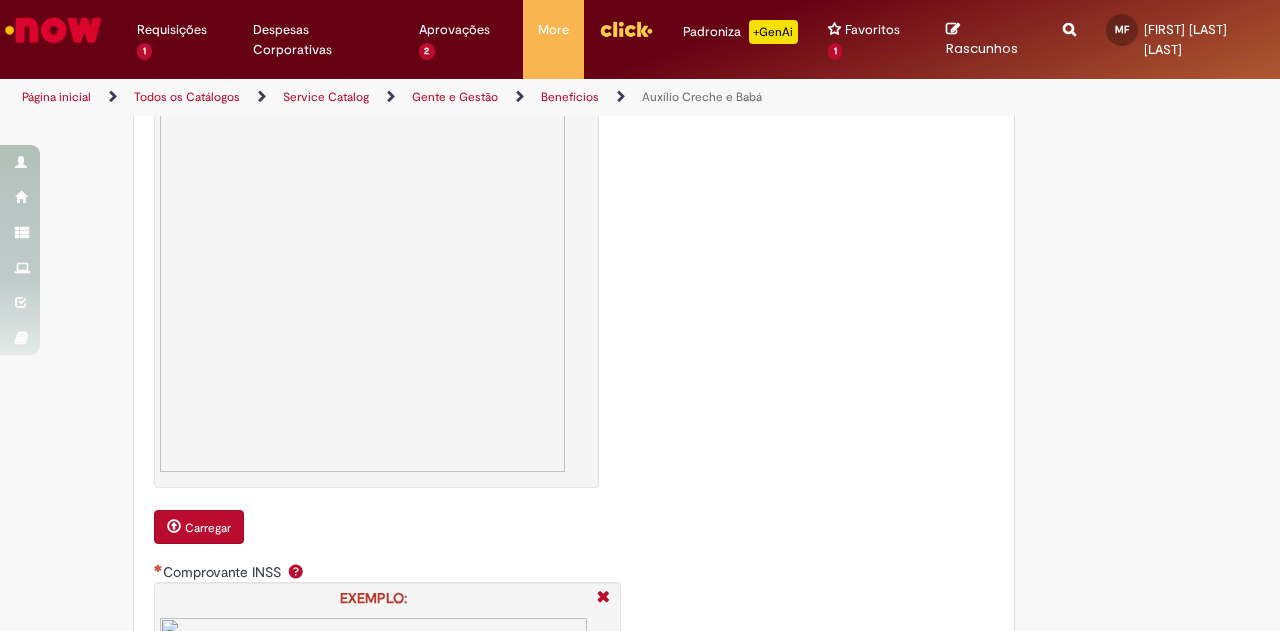 scroll, scrollTop: 1762, scrollLeft: 0, axis: vertical 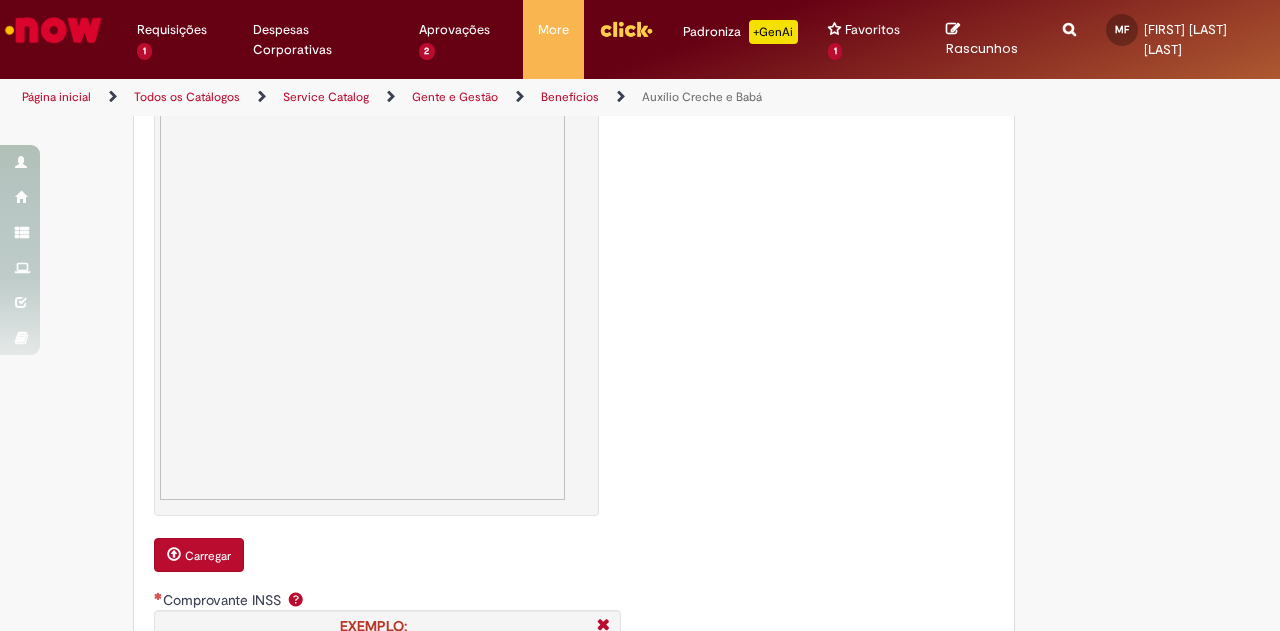 click on "Carregar" at bounding box center (208, 556) 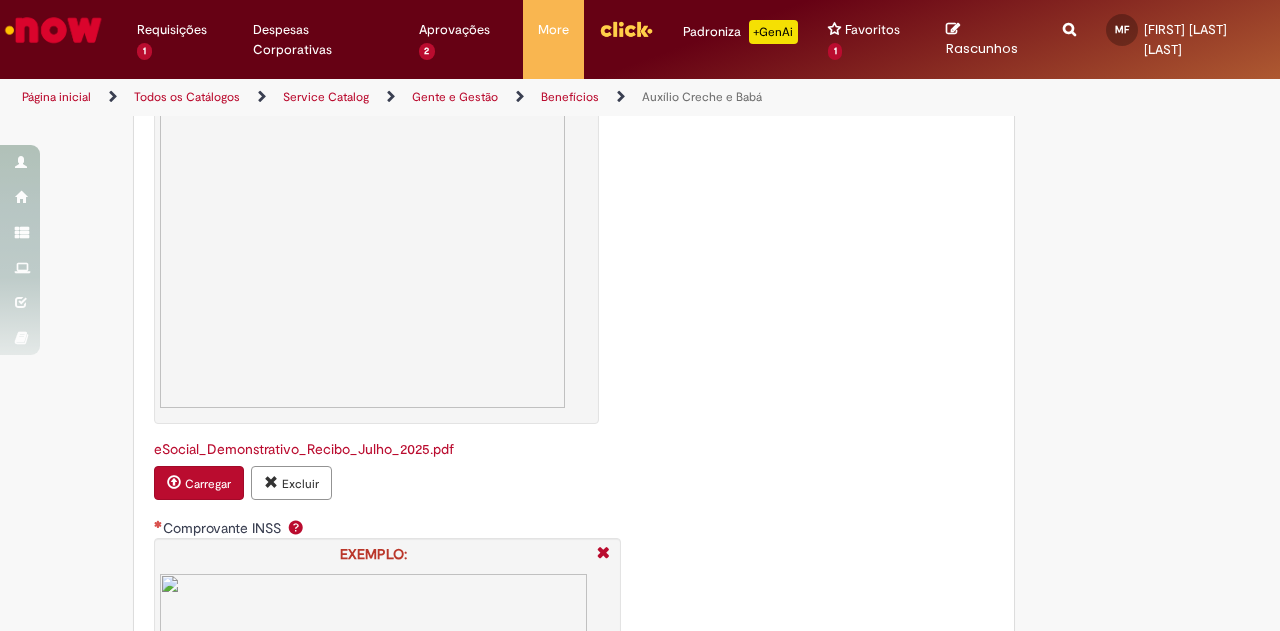 scroll, scrollTop: 1862, scrollLeft: 0, axis: vertical 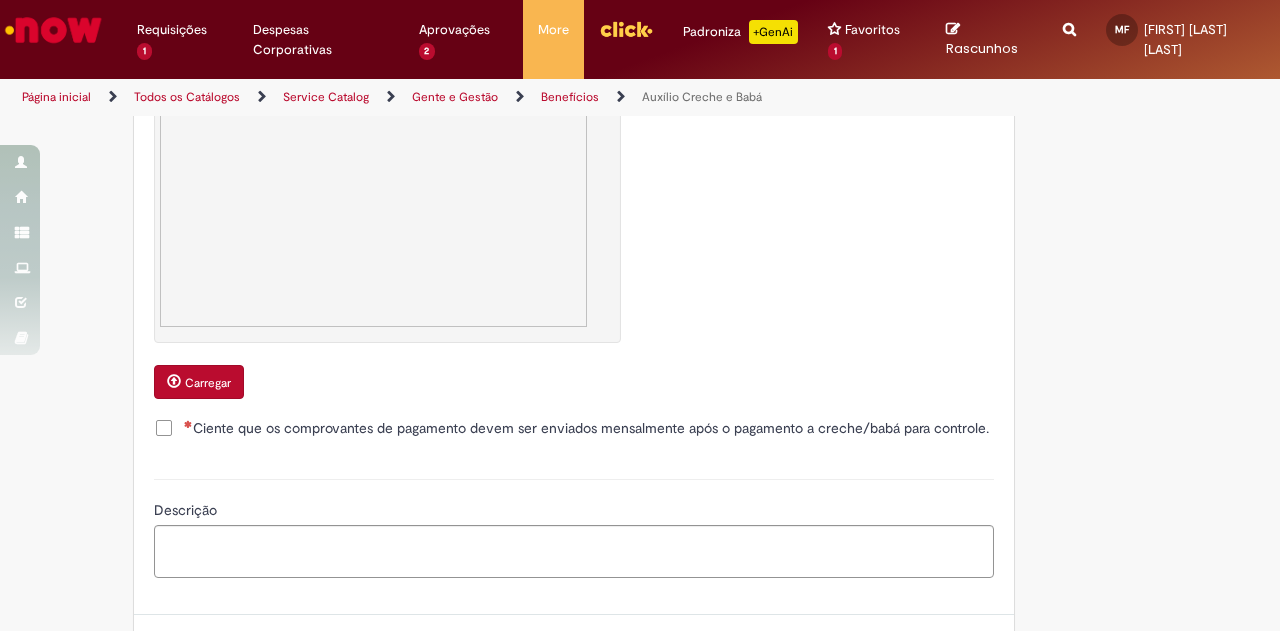 click on "Carregar" at bounding box center [208, 383] 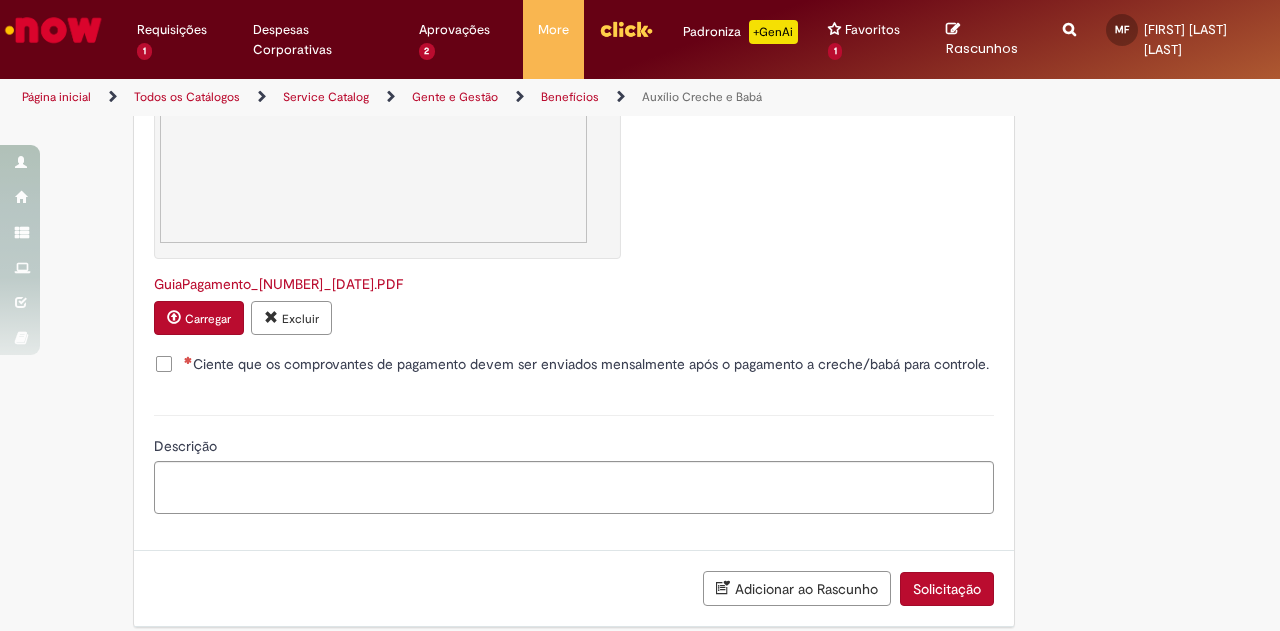 scroll, scrollTop: 2581, scrollLeft: 0, axis: vertical 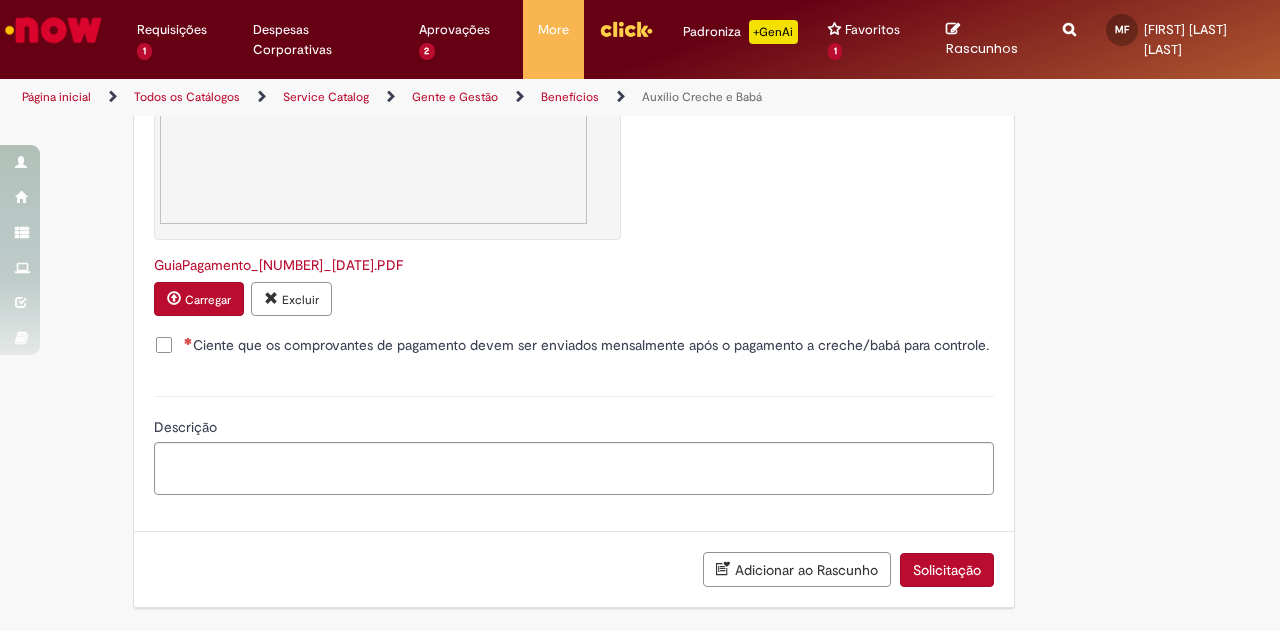 click on "Ciente que os comprovantes de pagamento devem ser enviados mensalmente após o pagamento a creche/babá para controle." at bounding box center (586, 345) 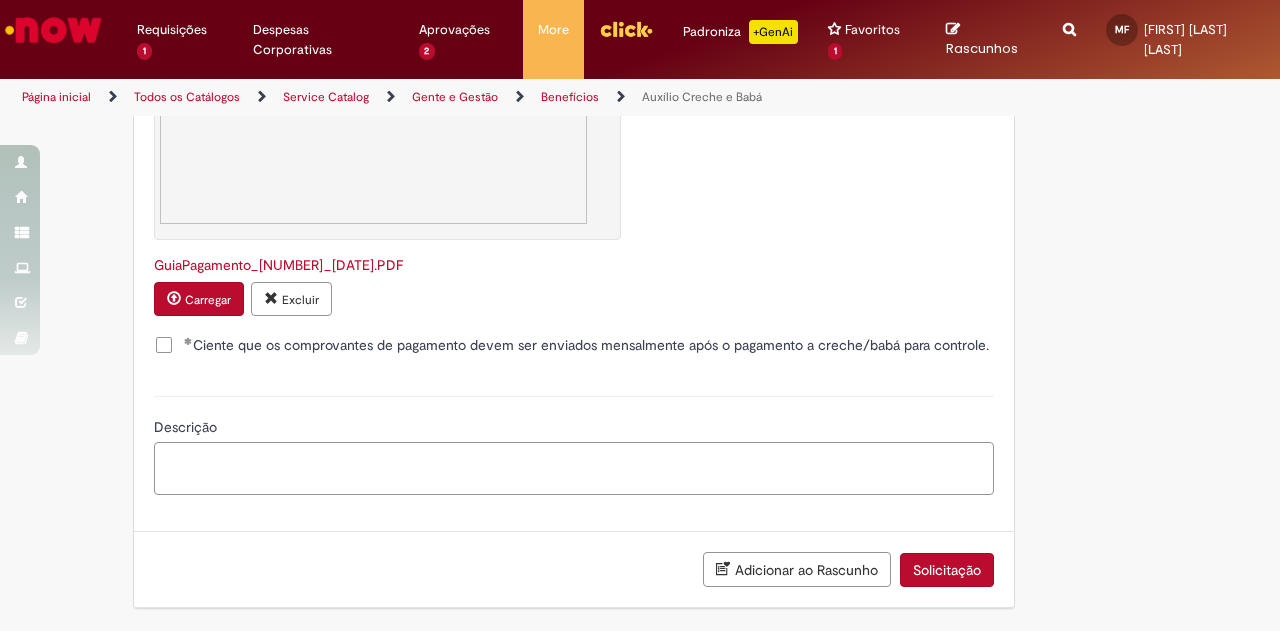 click on "Descrição" at bounding box center [574, 468] 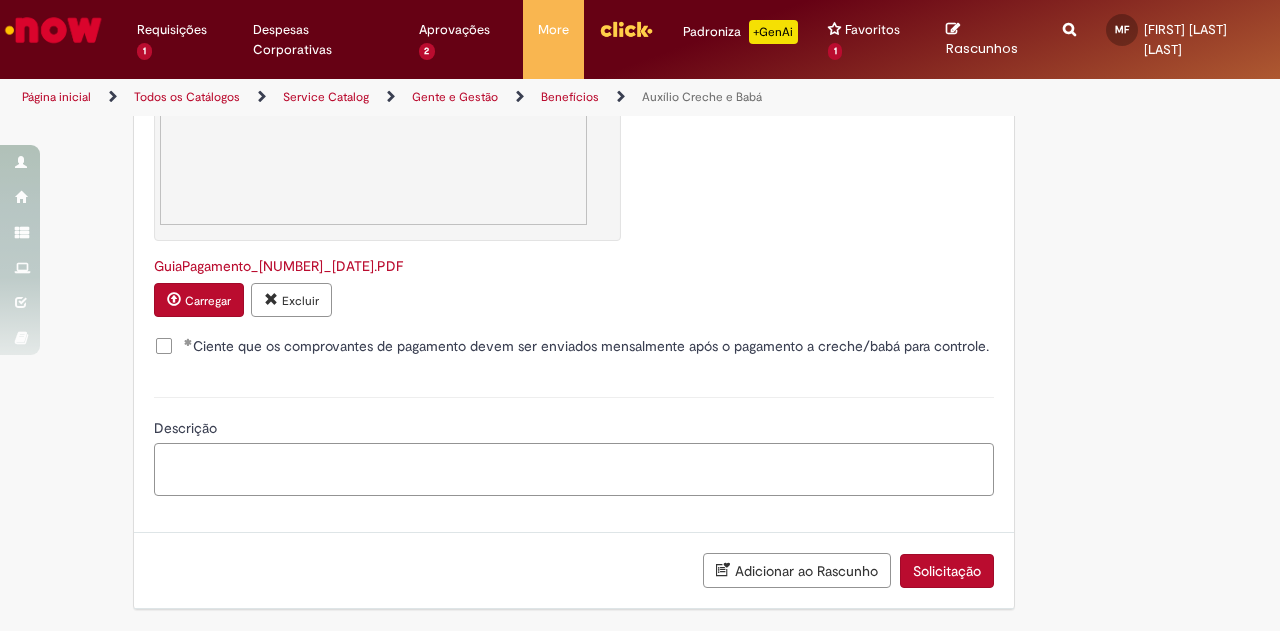 scroll, scrollTop: 2581, scrollLeft: 0, axis: vertical 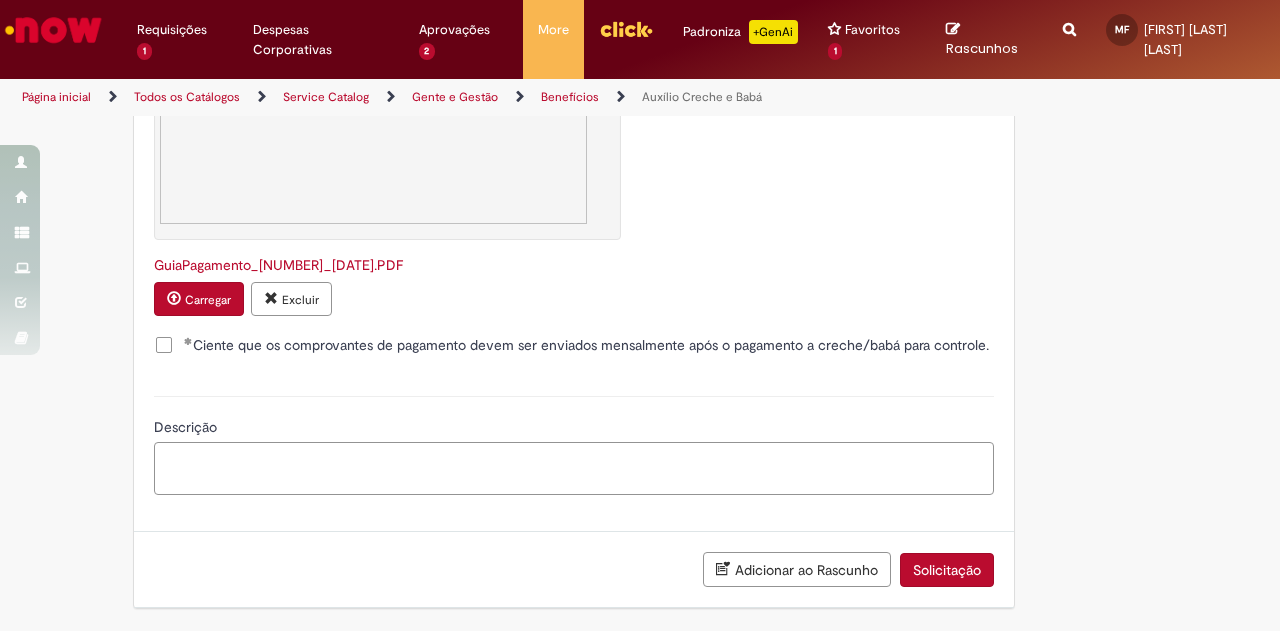 click on "Descrição" at bounding box center [574, 468] 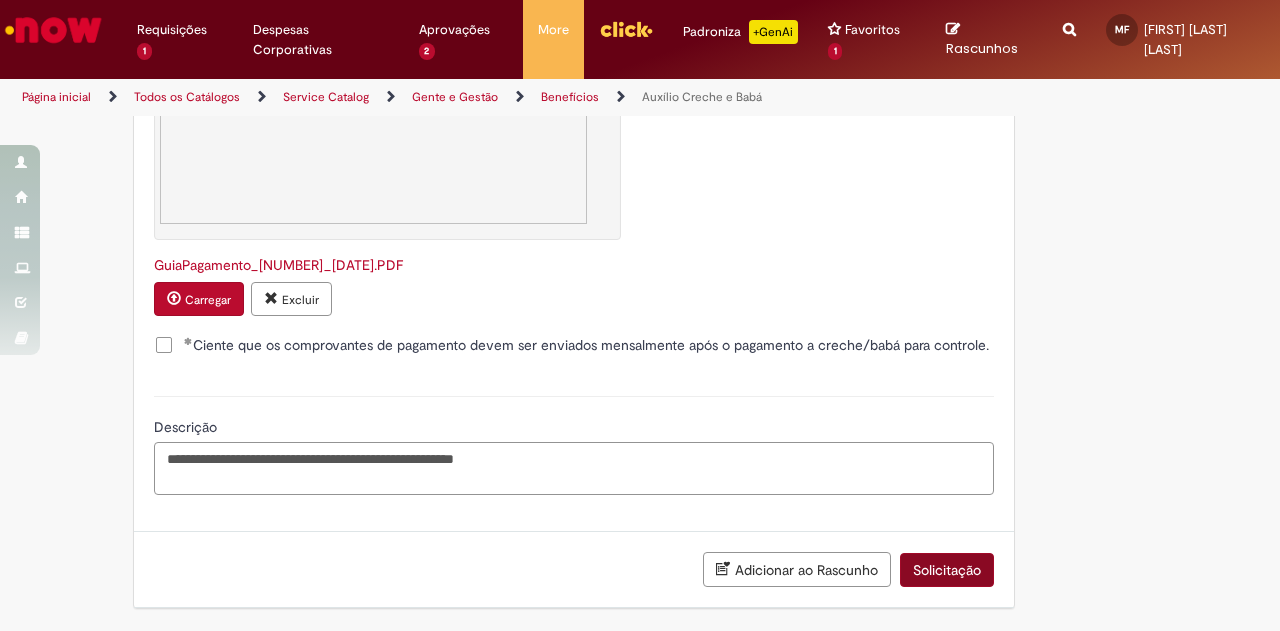 type on "**********" 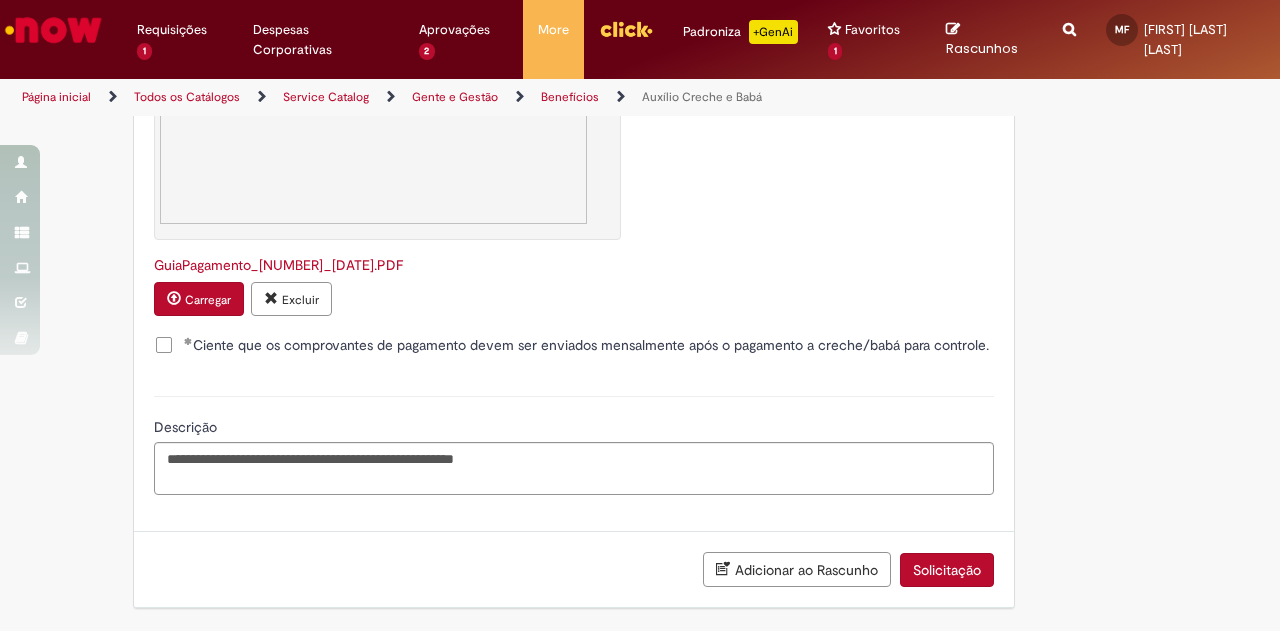 click on "Solicitação" at bounding box center (947, 570) 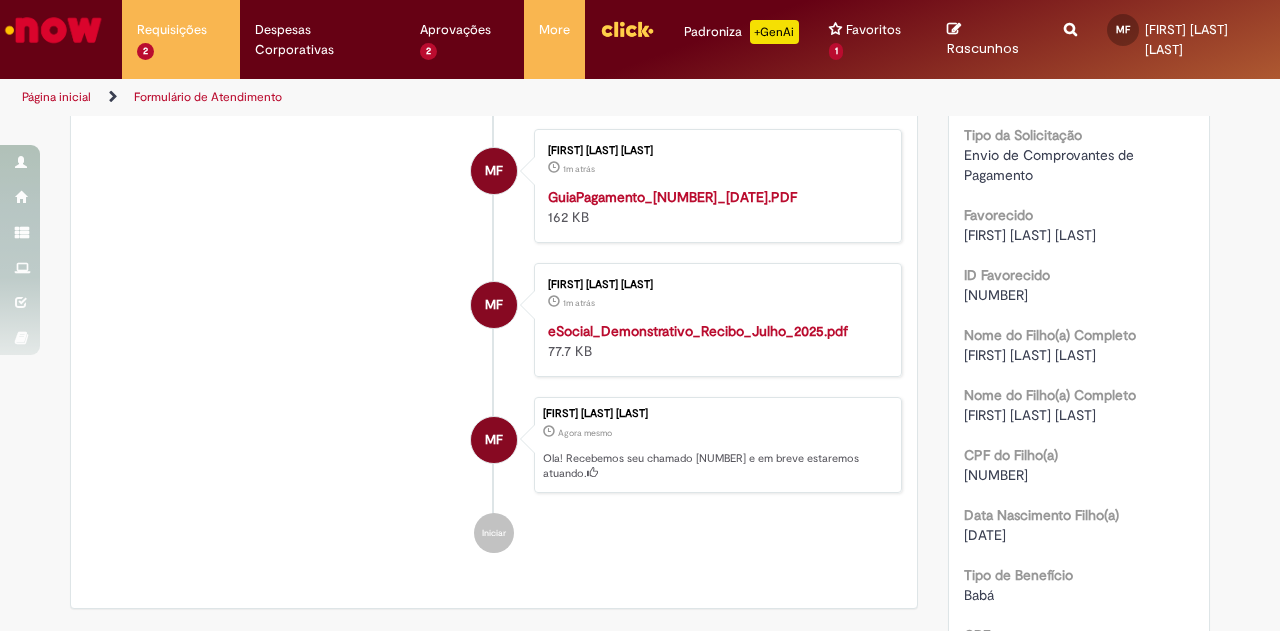scroll, scrollTop: 0, scrollLeft: 0, axis: both 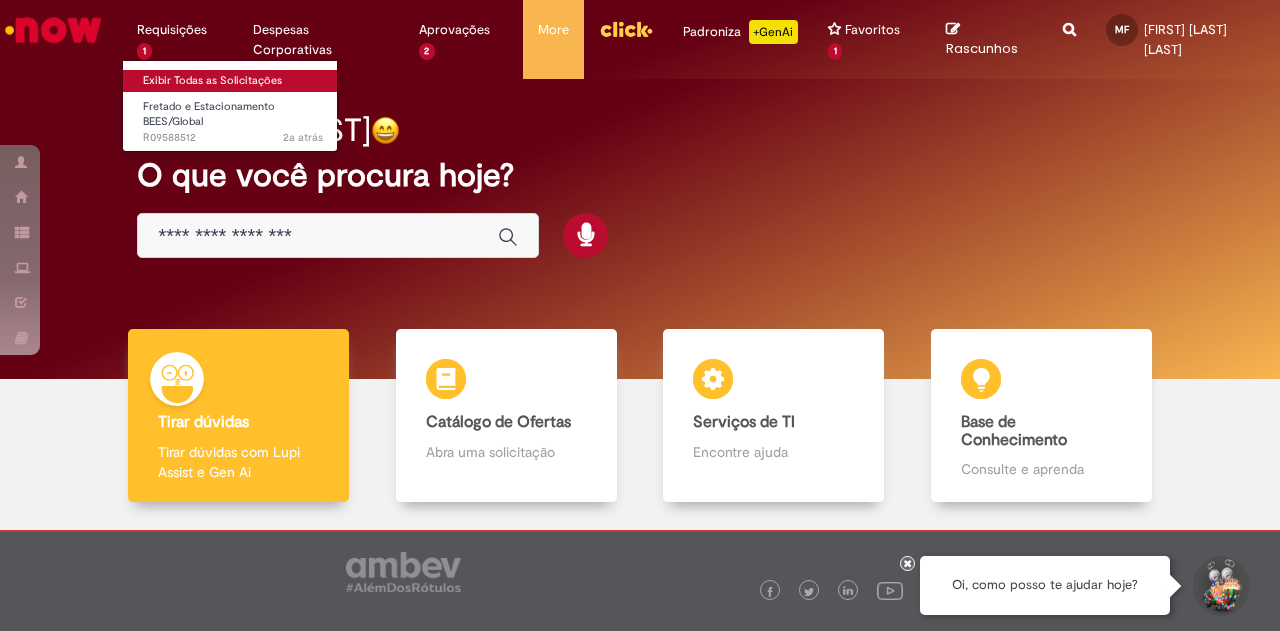 click on "Exibir Todas as Solicitações" at bounding box center [233, 81] 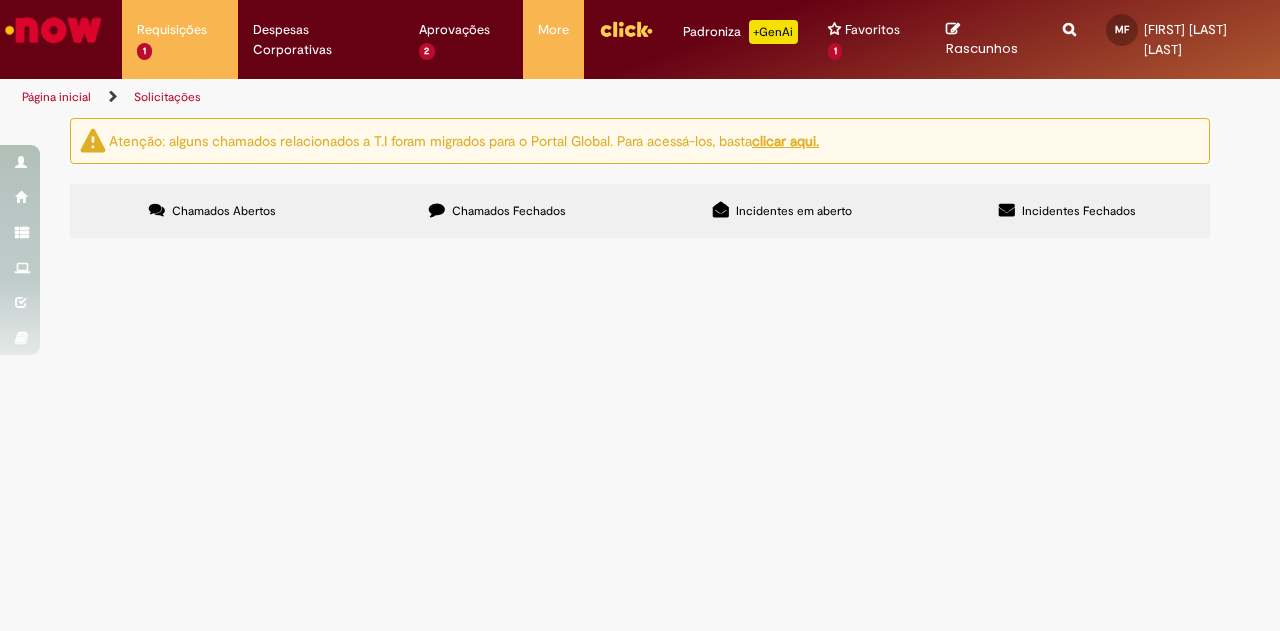 click on "Chamados Fechados" at bounding box center (497, 211) 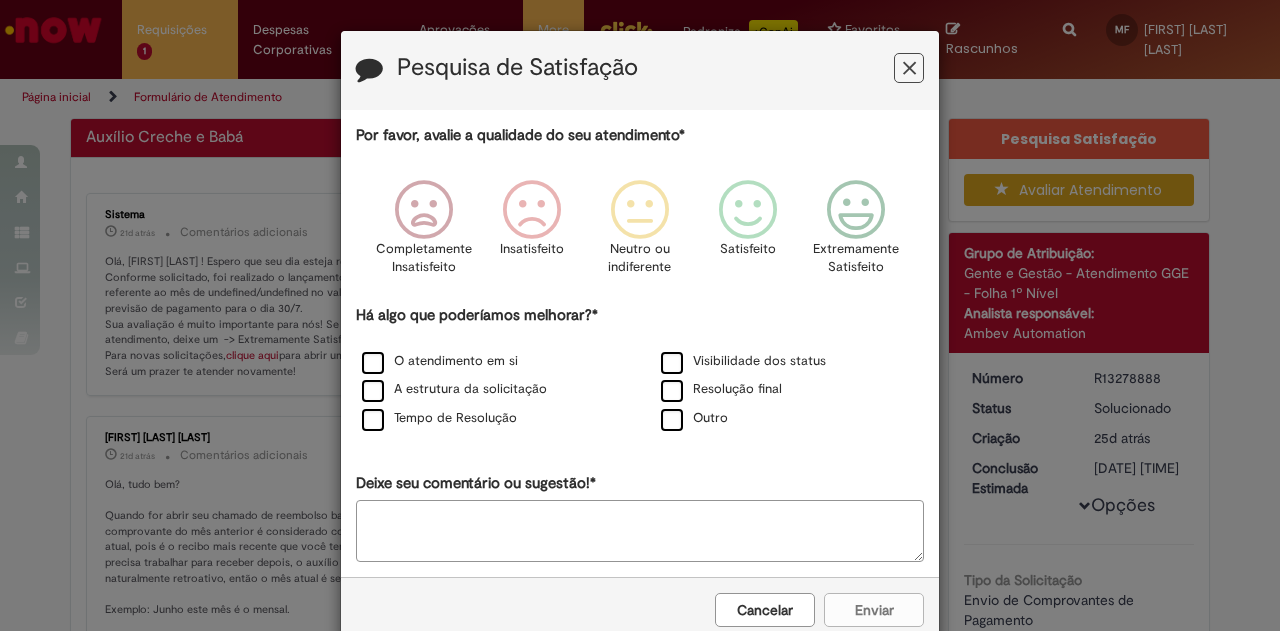 click on "Pesquisa de Satisfação
Por favor, avalie a qualidade do seu atendimento*
Completamente Insatisfeito
Insatisfeito
Neutro ou indiferente
Satisfeito
Extremamente Satisfeito
Há algo que poderíamos melhorar?*
O atendimento em si
Visibilidade dos status
A estrutura da solicitação
Resolução final
Tempo de Resolução
Outro
Deixe seu comentário ou sugestão!*
Cancelar   Enviar" at bounding box center (640, 315) 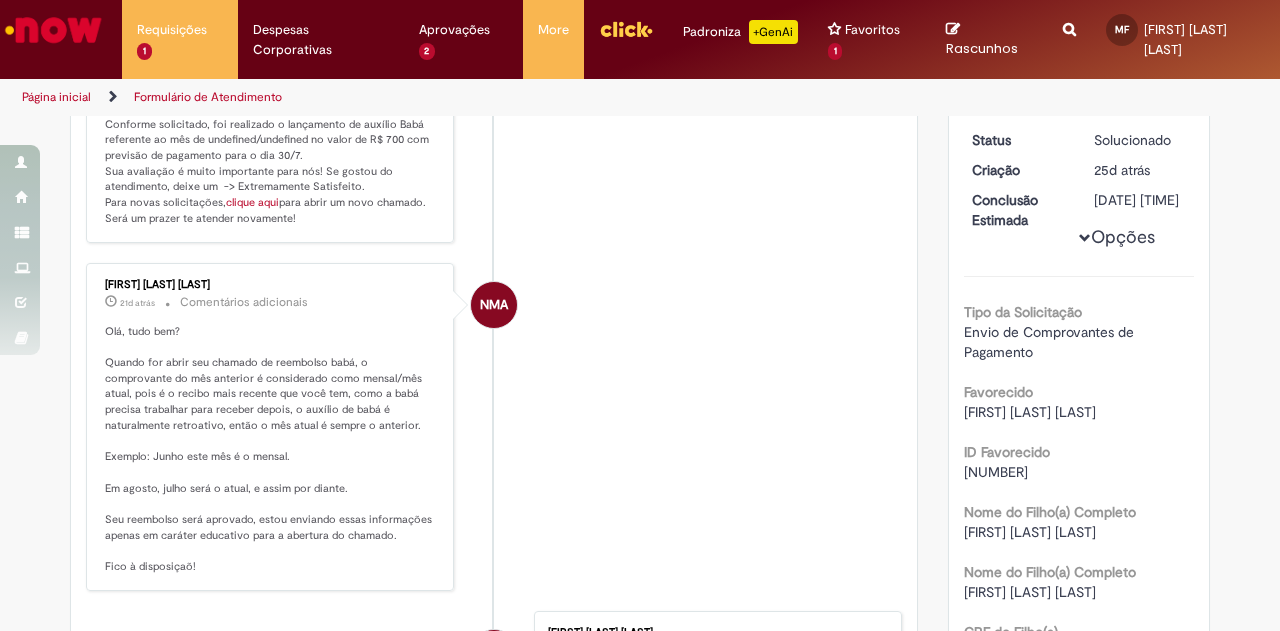 scroll, scrollTop: 300, scrollLeft: 0, axis: vertical 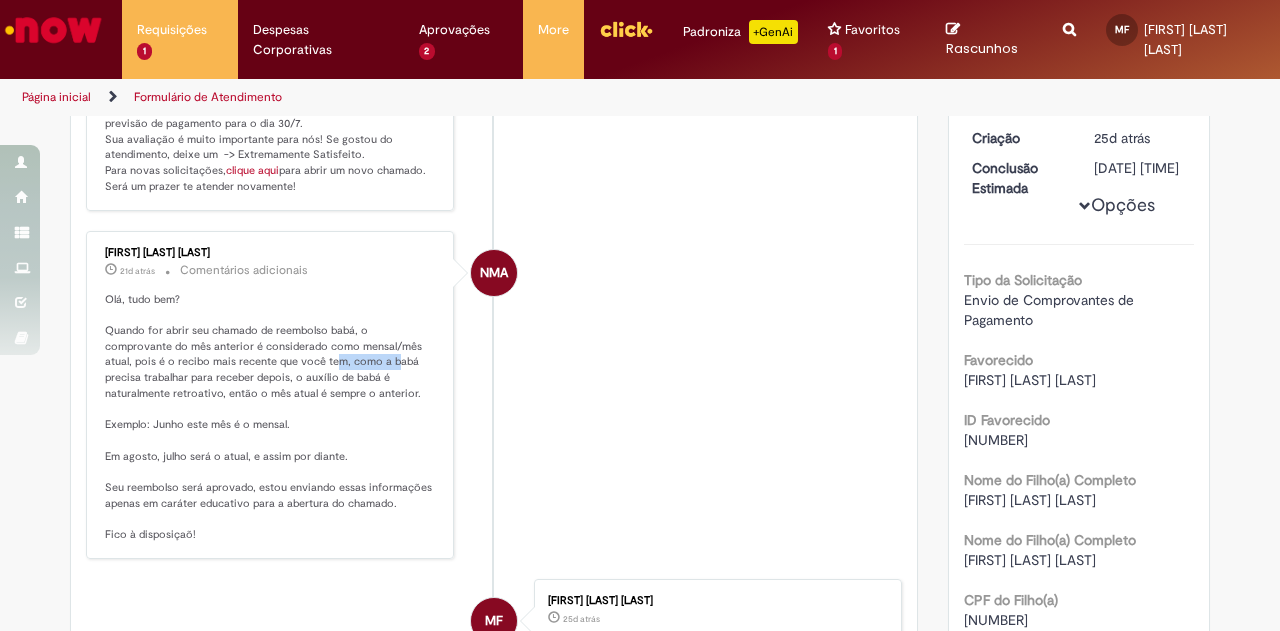 drag, startPoint x: 256, startPoint y: 355, endPoint x: 314, endPoint y: 359, distance: 58.137768 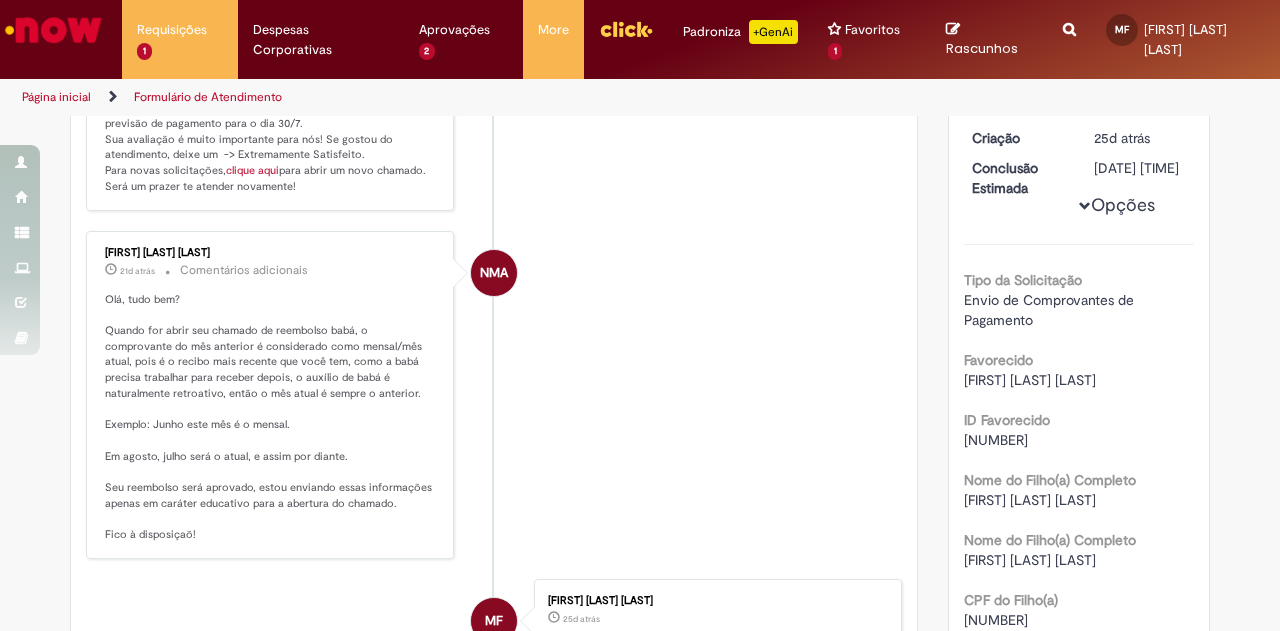 click on "Olá, tudo bem?
Quando for abrir seu chamado de reembolso babá, o comprovante do mês anterior é considerado como mensal/mês atual, pois é o recibo mais recente que você tem, como a babá precisa trabalhar para receber depois, o auxílio de babá é naturalmente retroativo, então o mês atual é sempre o anterior.
Exemplo: Junho este mês é o mensal.
Em agosto, julho será o atual, e assim por diante.
Seu reembolso será aprovado, estou enviando essas informações apenas em caráter educativo para a abertura do chamado.
Fico à disposiçaõ!" at bounding box center [271, 417] 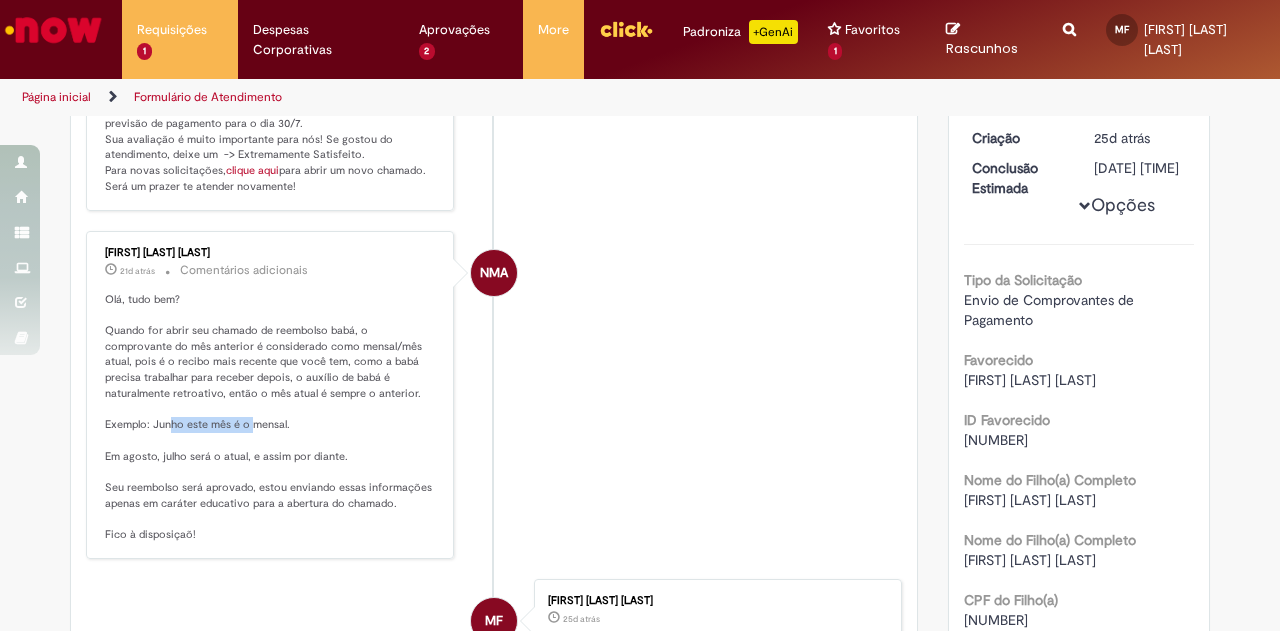 drag, startPoint x: 160, startPoint y: 421, endPoint x: 243, endPoint y: 417, distance: 83.09633 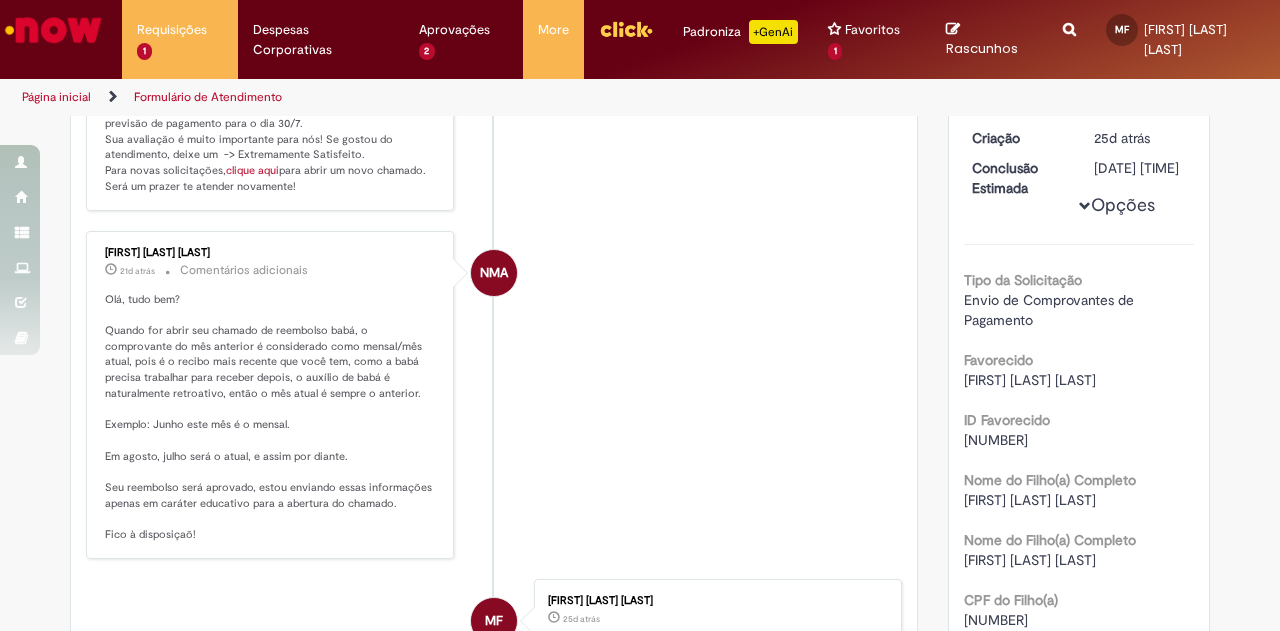 click on "Olá, tudo bem?
Quando for abrir seu chamado de reembolso babá, o comprovante do mês anterior é considerado como mensal/mês atual, pois é o recibo mais recente que você tem, como a babá precisa trabalhar para receber depois, o auxílio de babá é naturalmente retroativo, então o mês atual é sempre o anterior.
Exemplo: Junho este mês é o mensal.
Em agosto, julho será o atual, e assim por diante.
Seu reembolso será aprovado, estou enviando essas informações apenas em caráter educativo para a abertura do chamado.
Fico à disposiçaõ!" at bounding box center [271, 417] 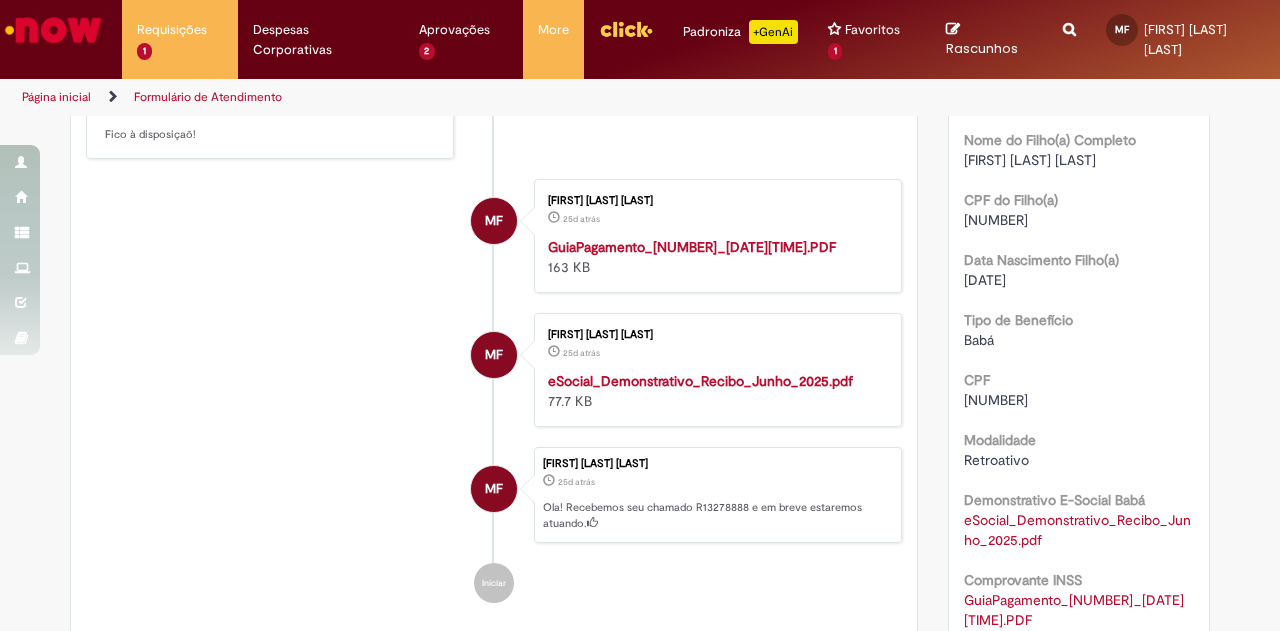 scroll, scrollTop: 800, scrollLeft: 0, axis: vertical 